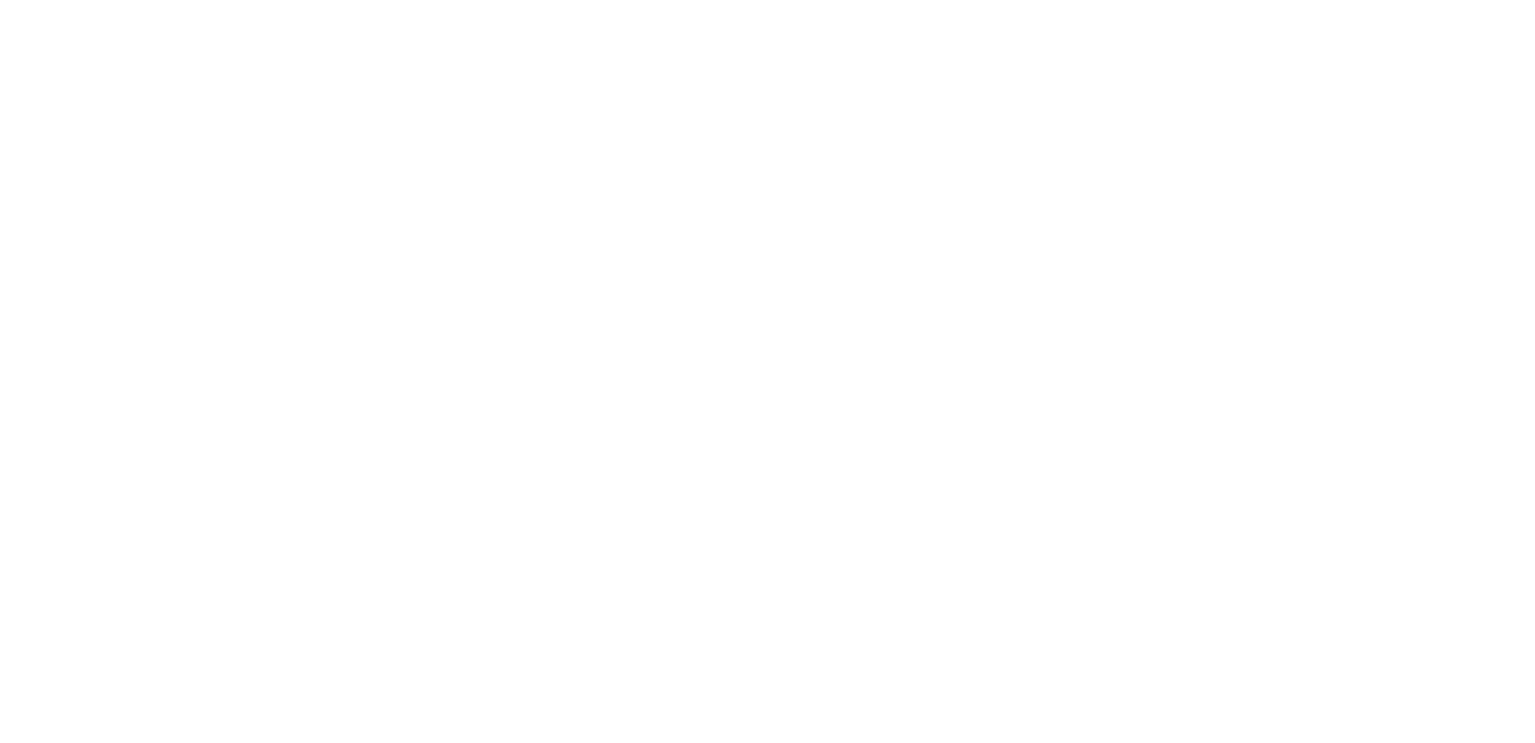 scroll, scrollTop: 0, scrollLeft: 0, axis: both 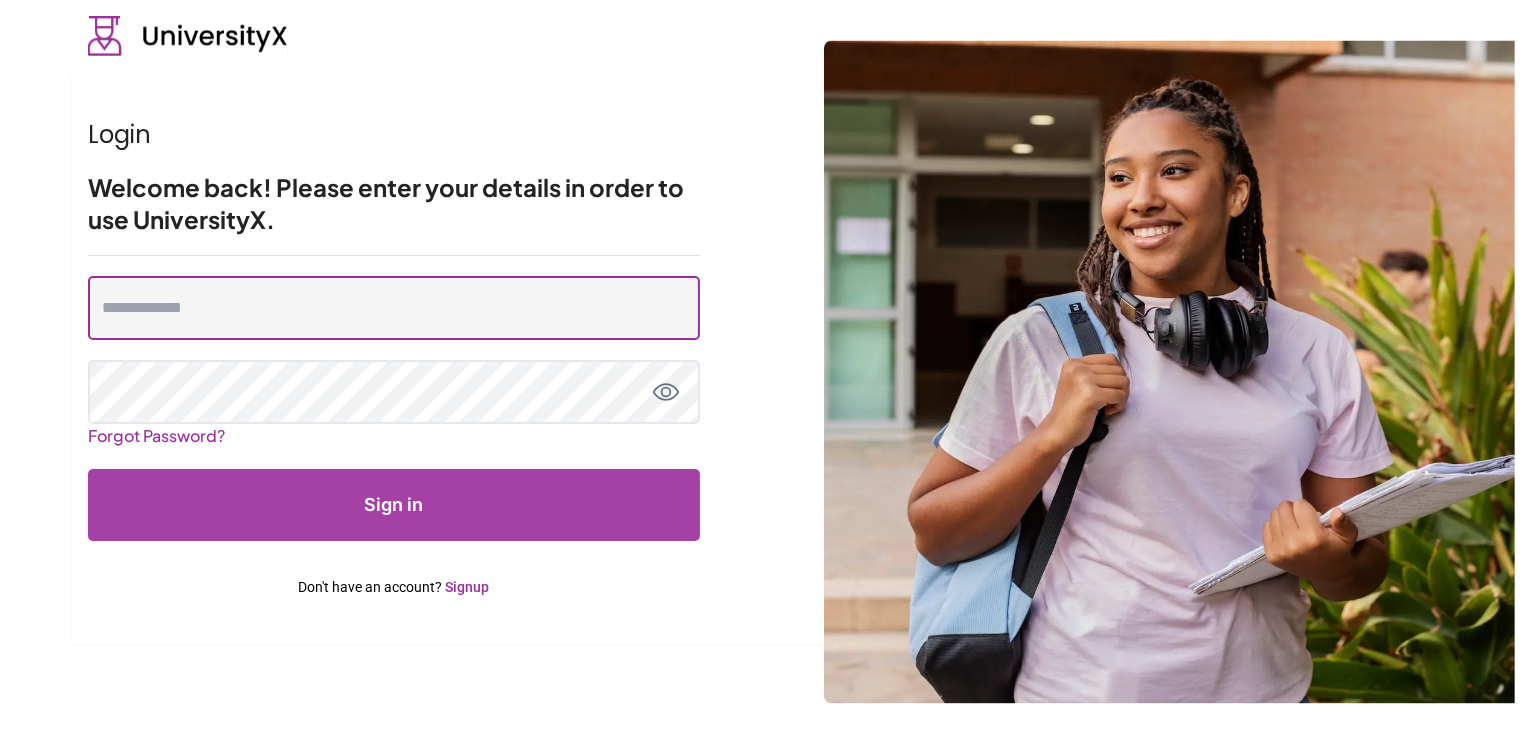 type on "**********" 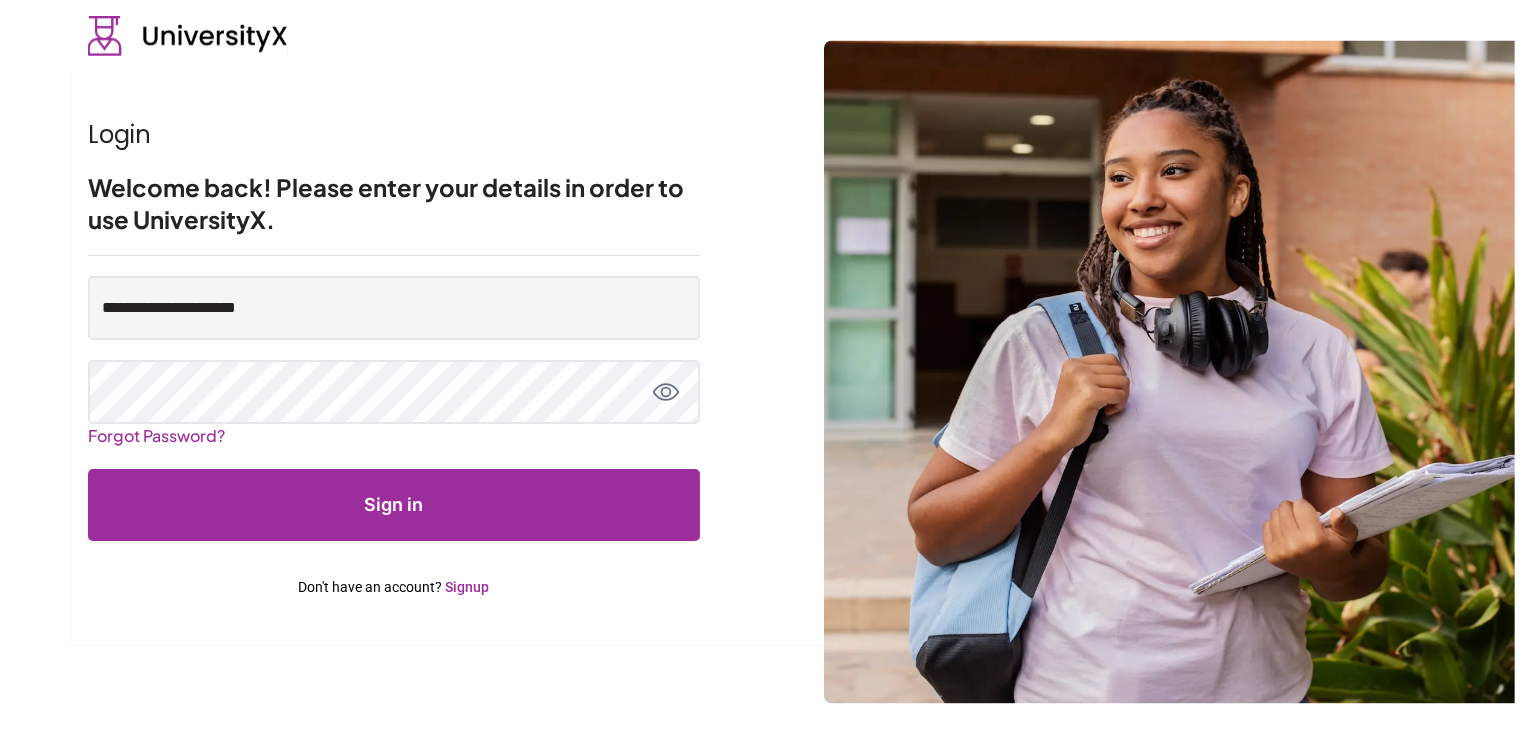 click on "Sign in" at bounding box center [394, 505] 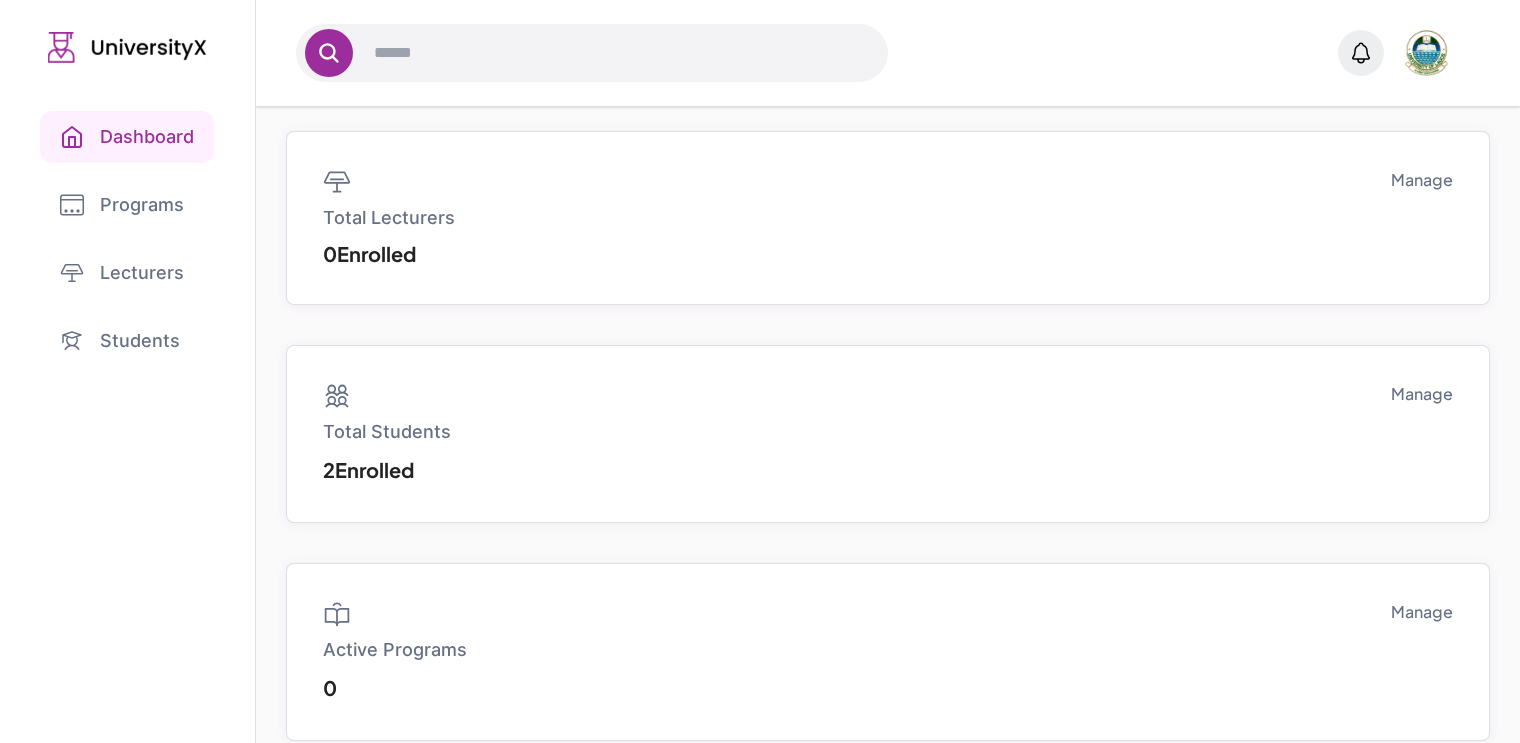 scroll, scrollTop: 0, scrollLeft: 0, axis: both 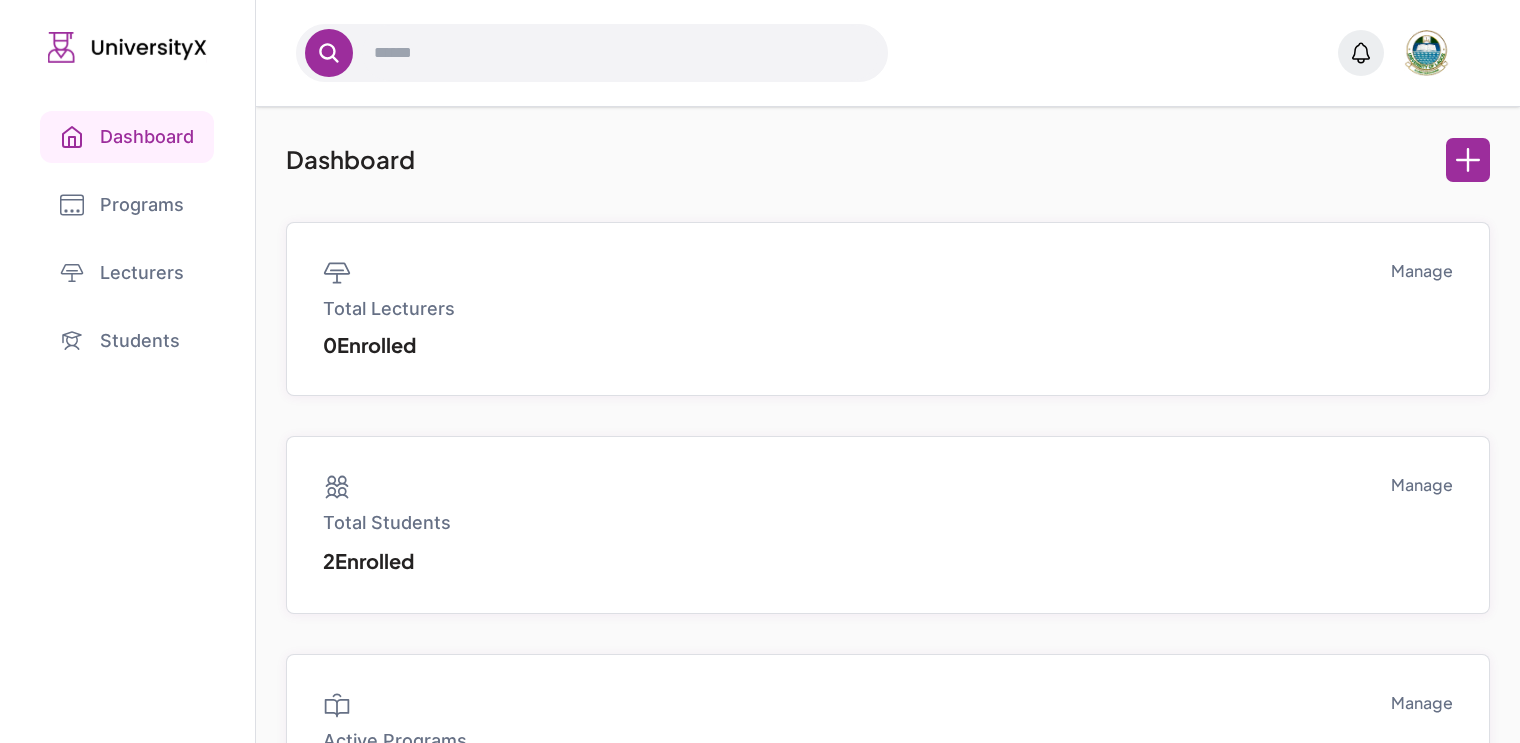 click on "Programs" at bounding box center [127, 205] 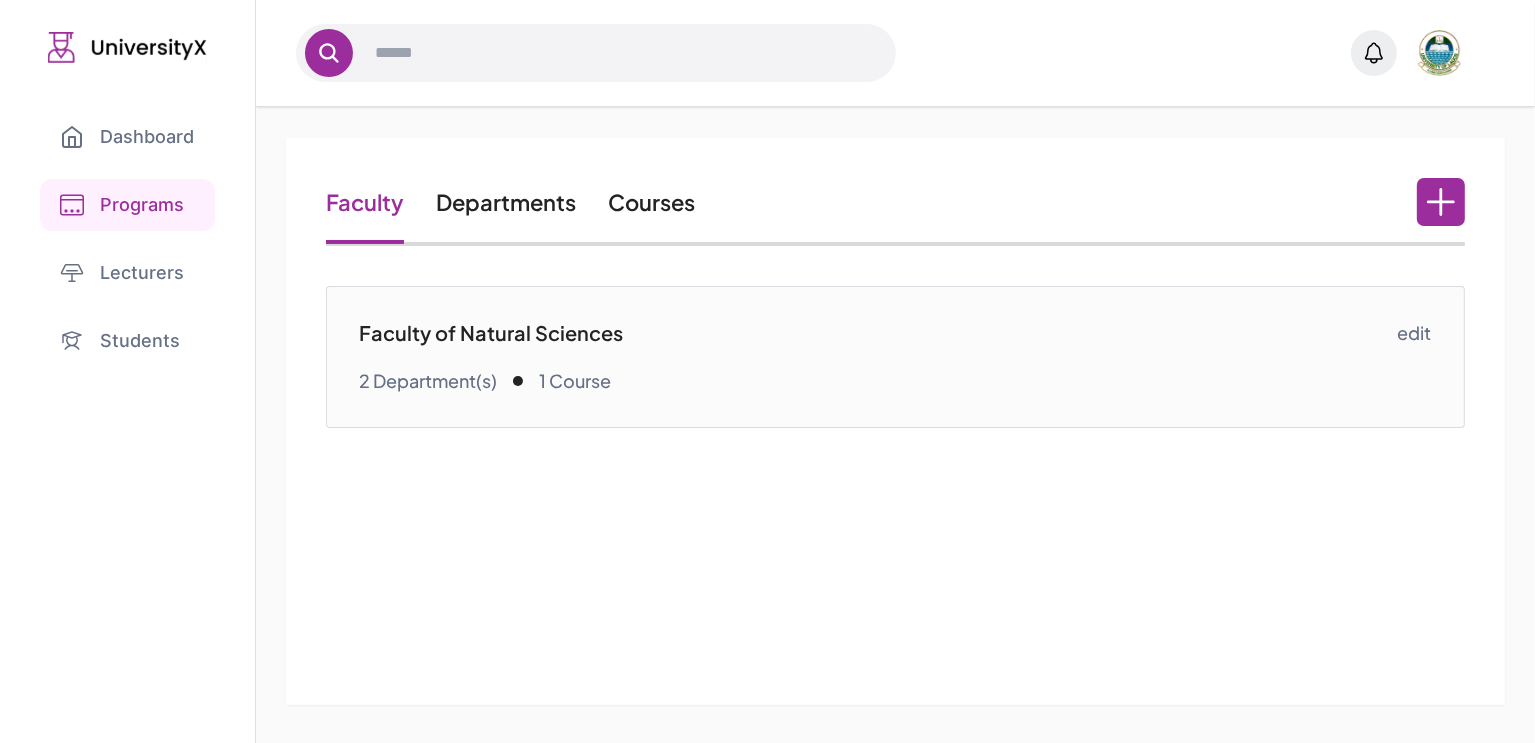 click on "edit" at bounding box center (1415, 333) 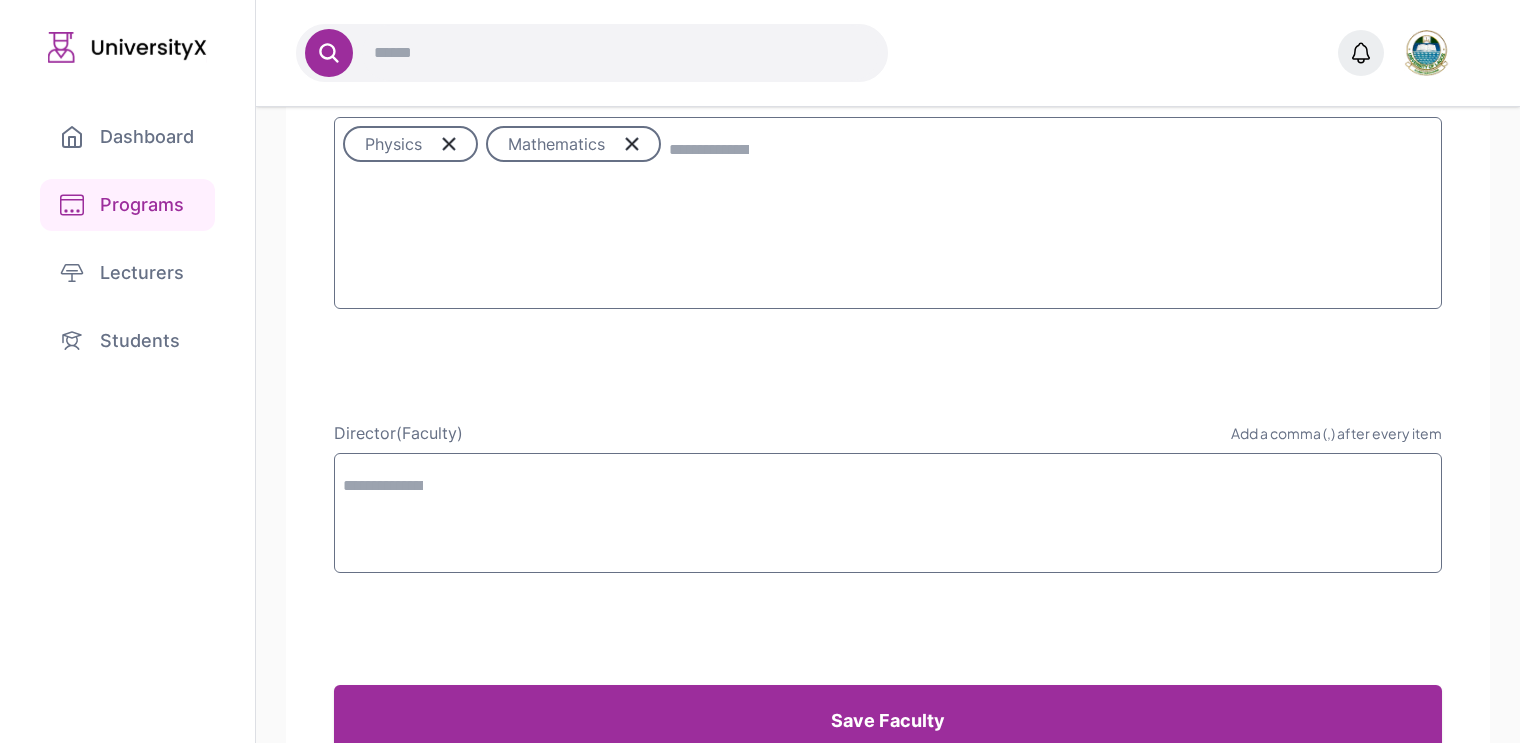 scroll, scrollTop: 0, scrollLeft: 0, axis: both 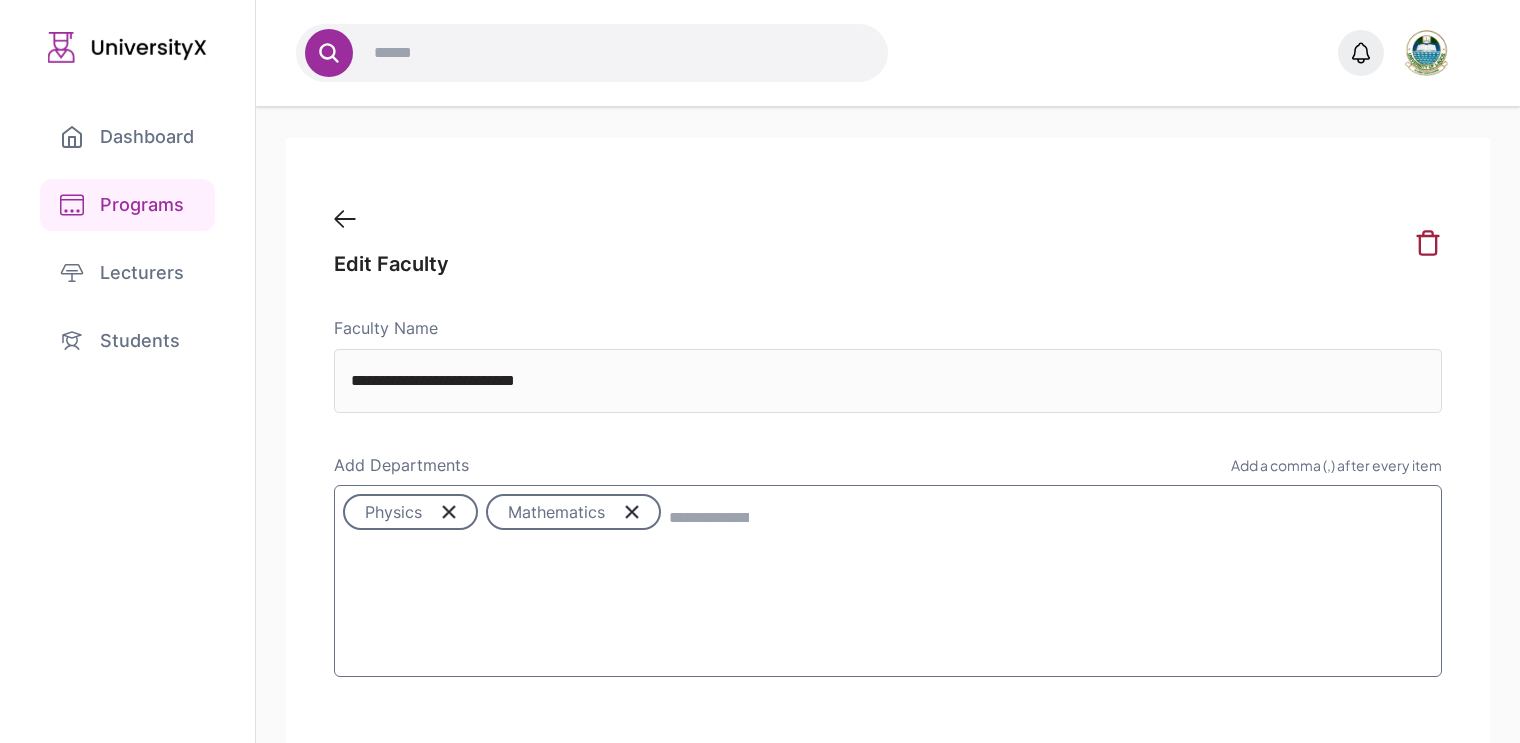 click 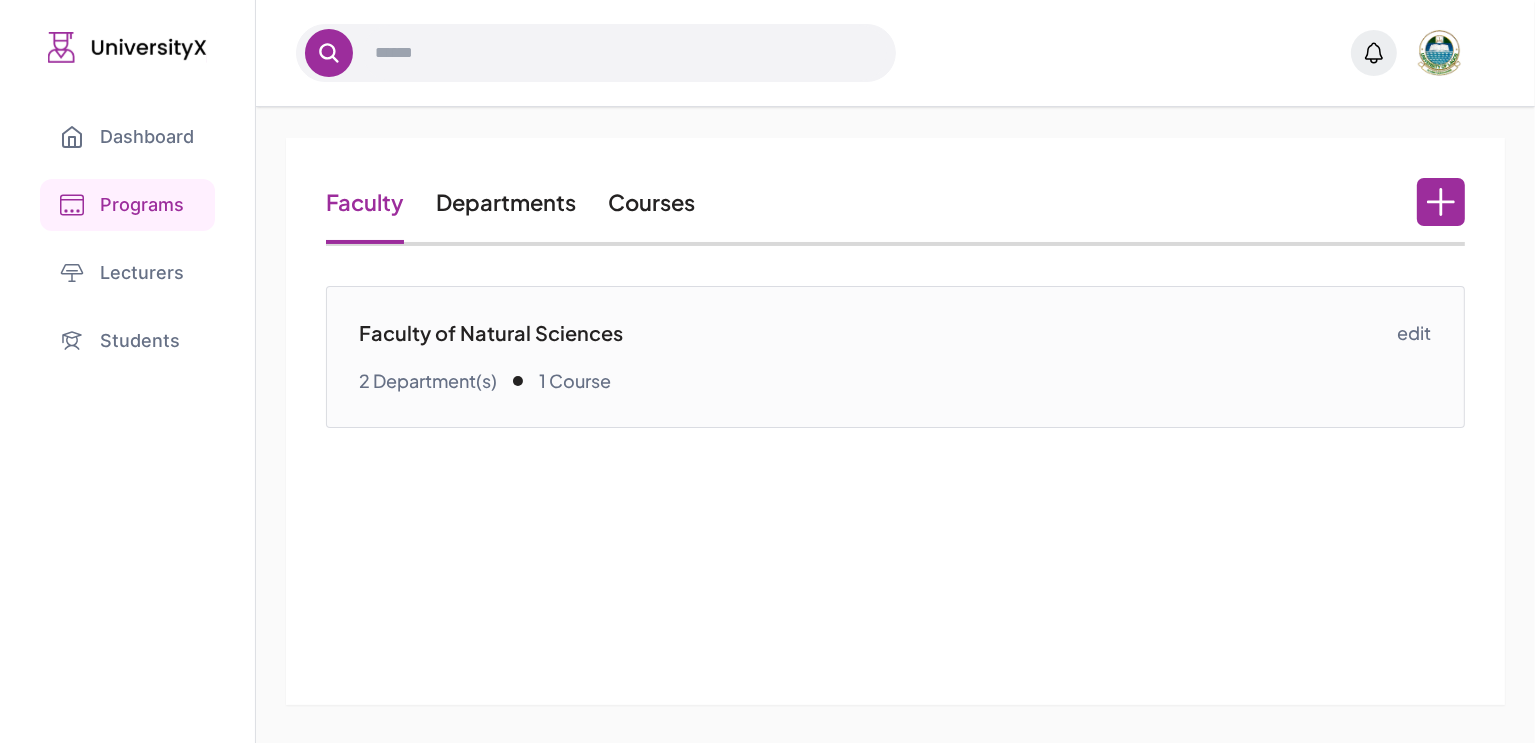 click on "Faculty of Natural Sciences" at bounding box center (878, 333) 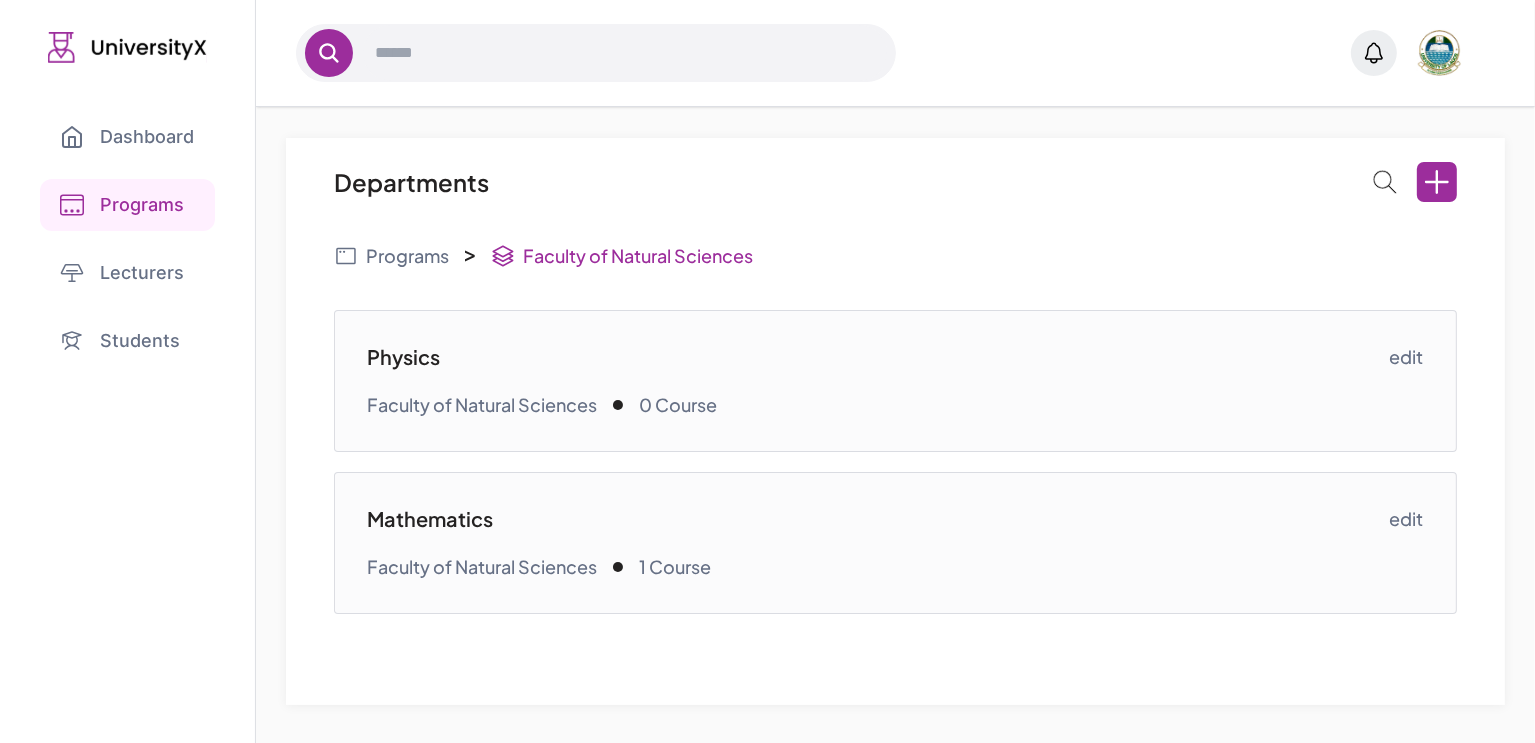 click on "Physics" at bounding box center [878, 357] 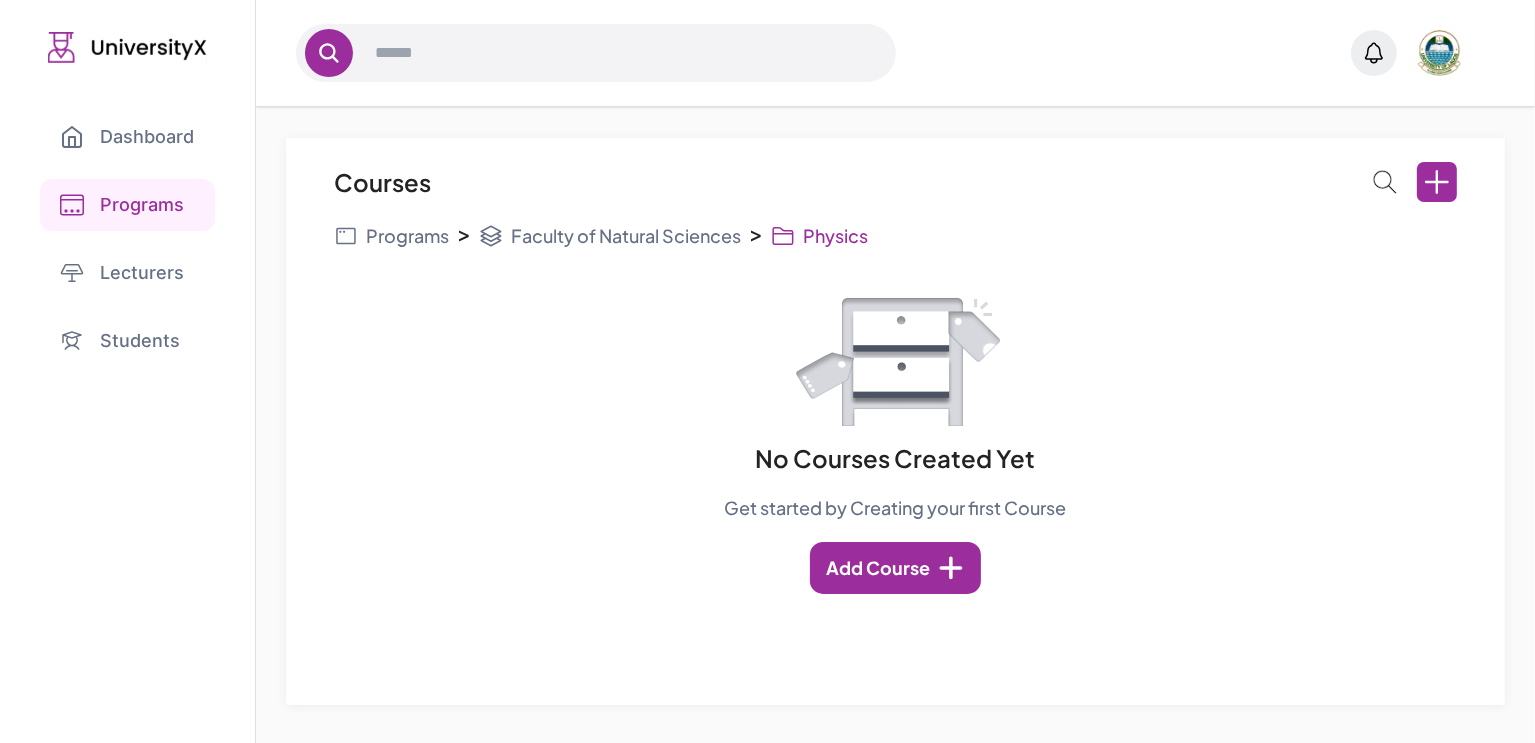 click on "Faculty of Natural Sciences" at bounding box center [610, 236] 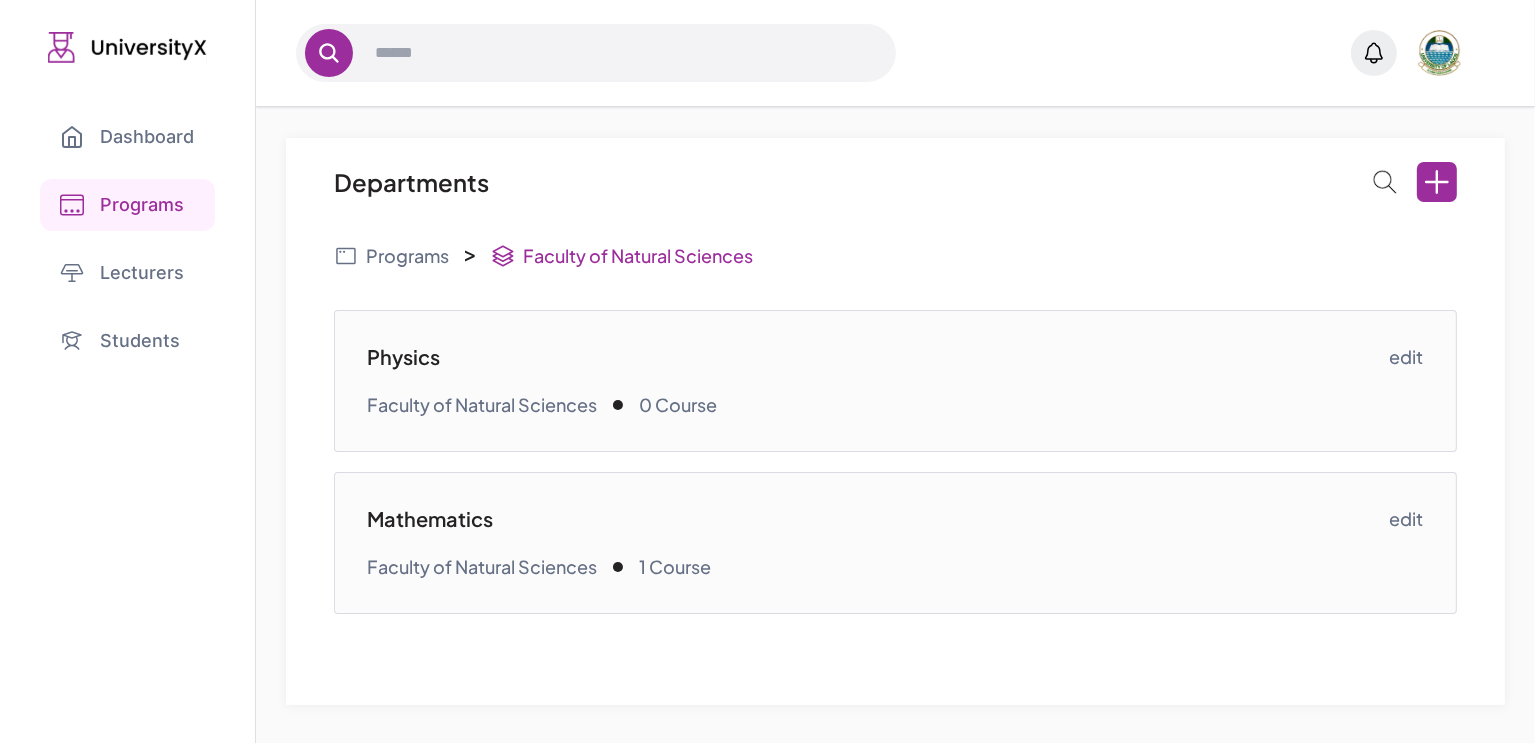 click on "Mathematics Faculty of Natural Sciences   1 Course" at bounding box center (878, 543) 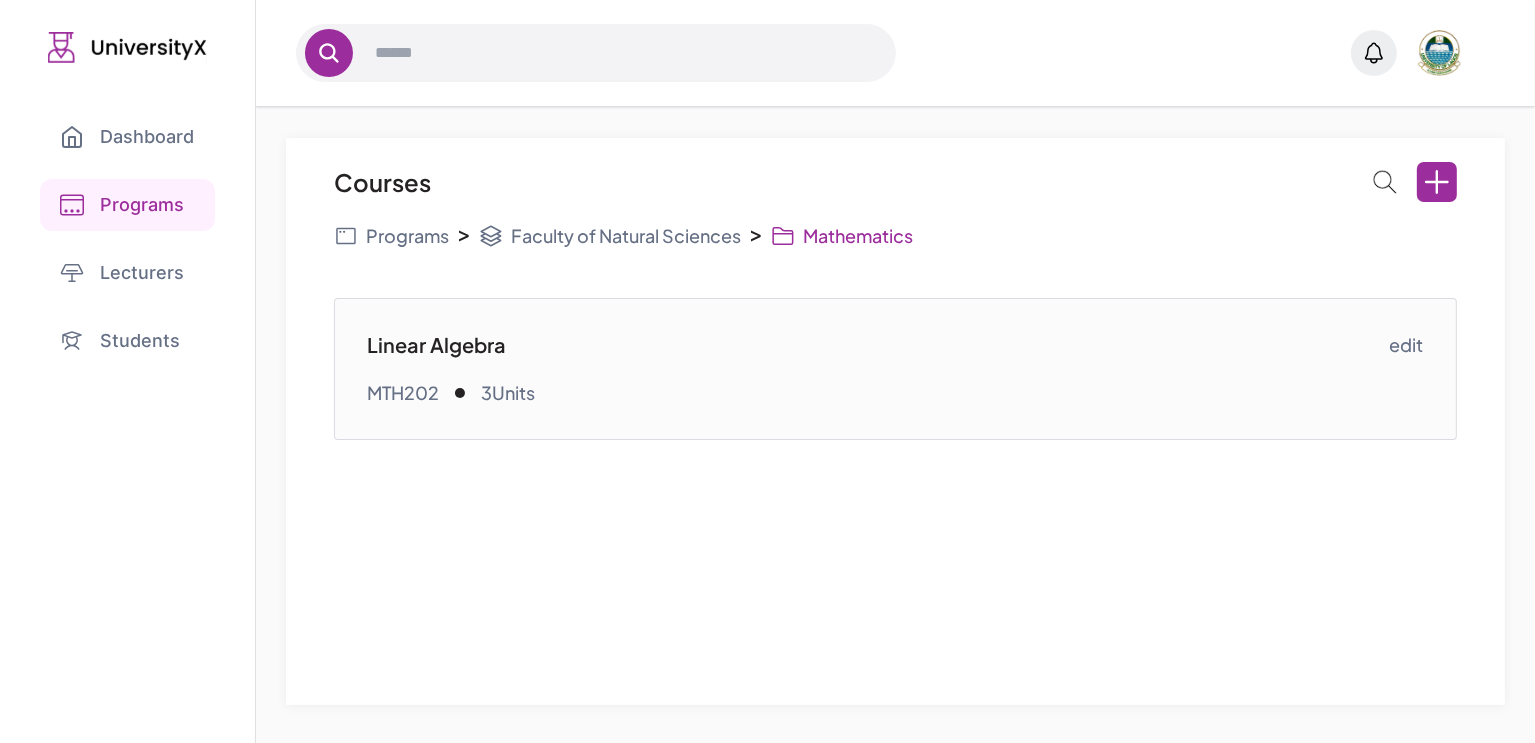 click on "Linear Algebra MTH202   3Units" at bounding box center (878, 369) 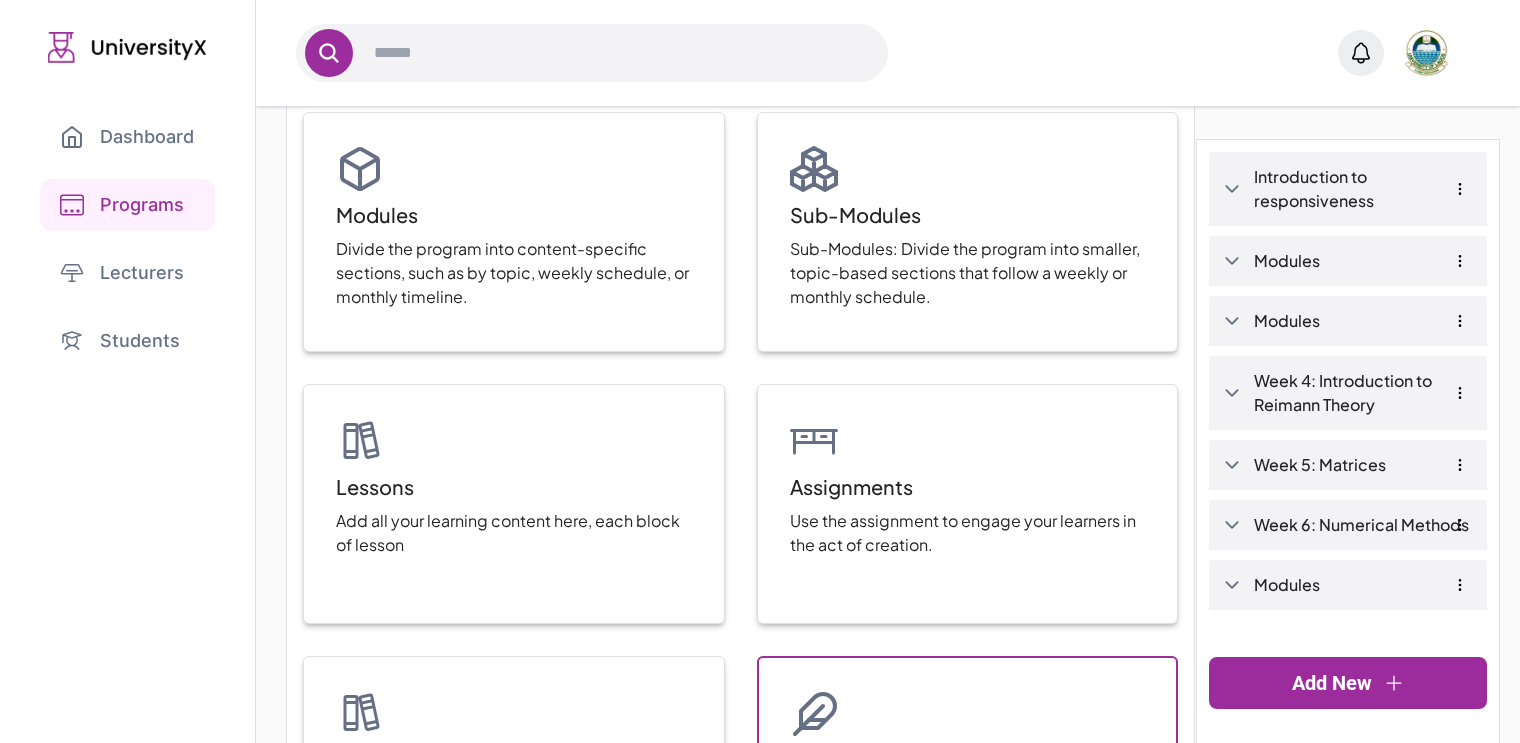 scroll, scrollTop: 294, scrollLeft: 0, axis: vertical 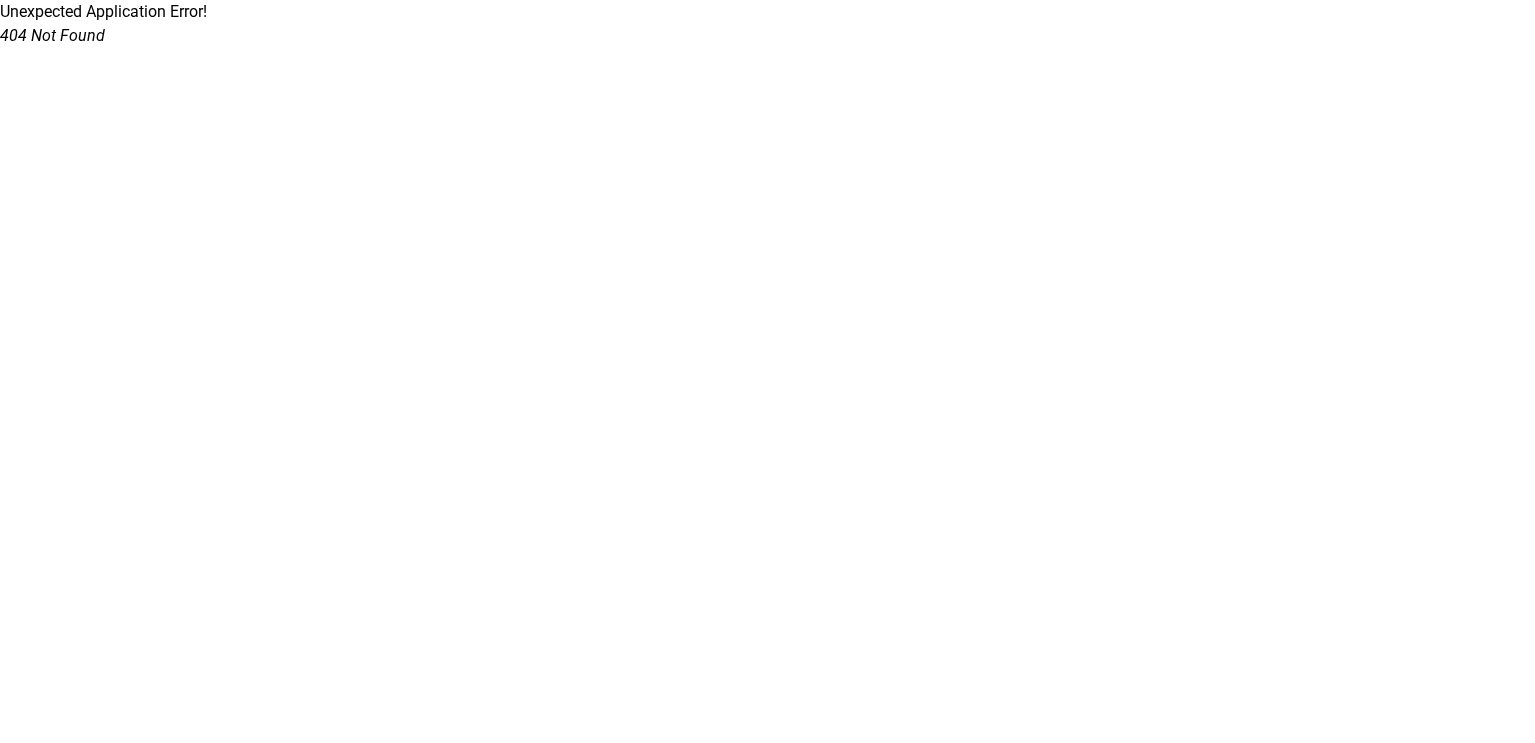 click on "Unexpected Application Error! 404 Not Found" at bounding box center [767, 24] 